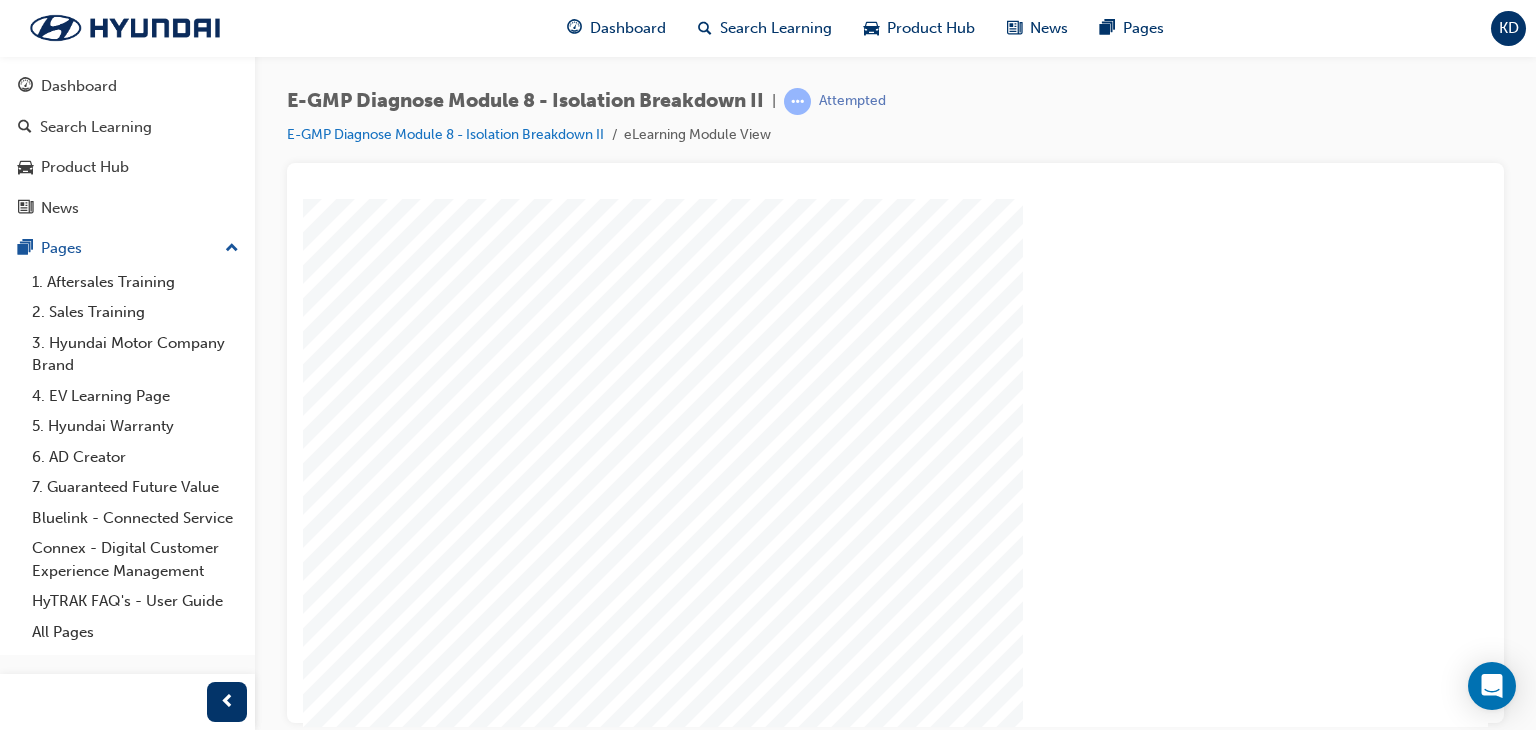 scroll, scrollTop: 0, scrollLeft: 0, axis: both 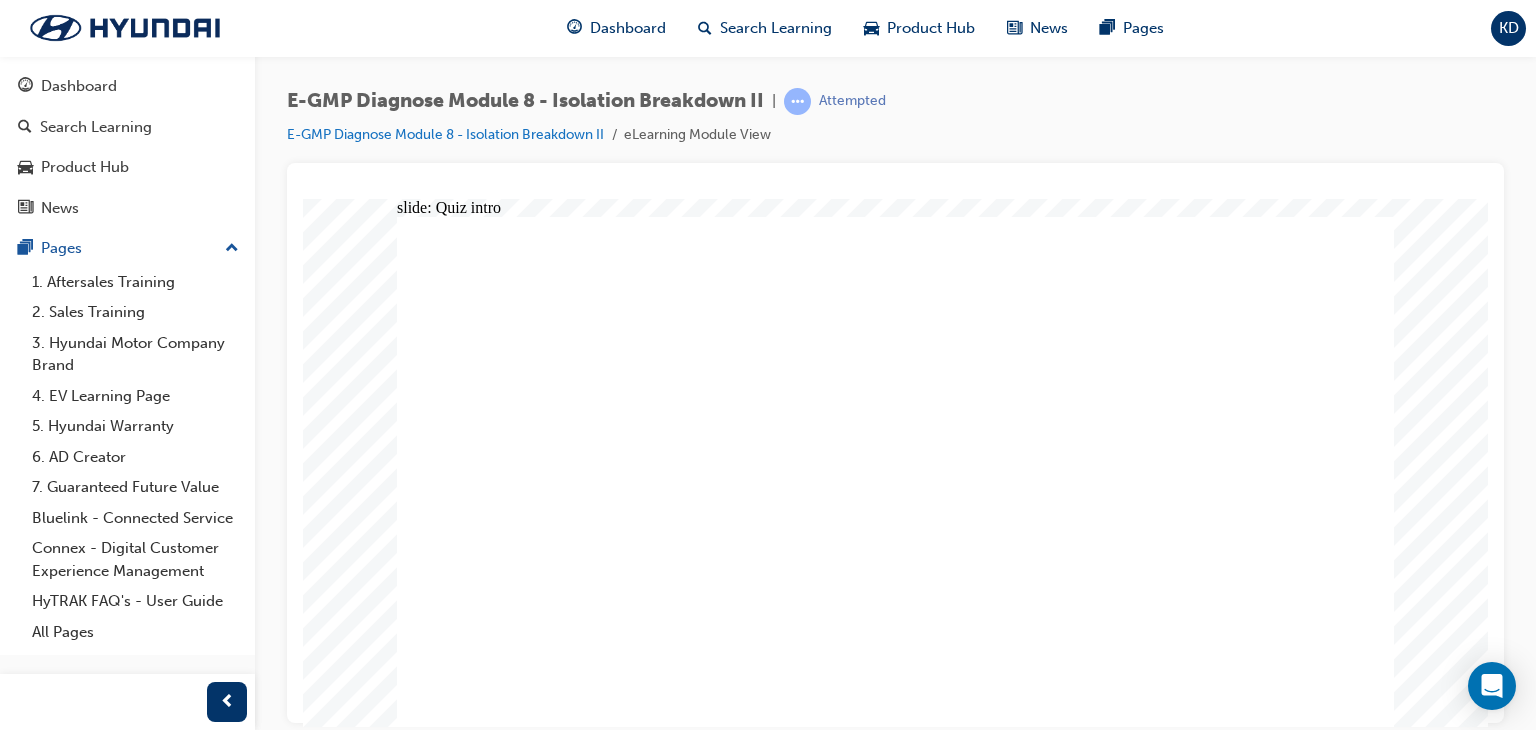 click 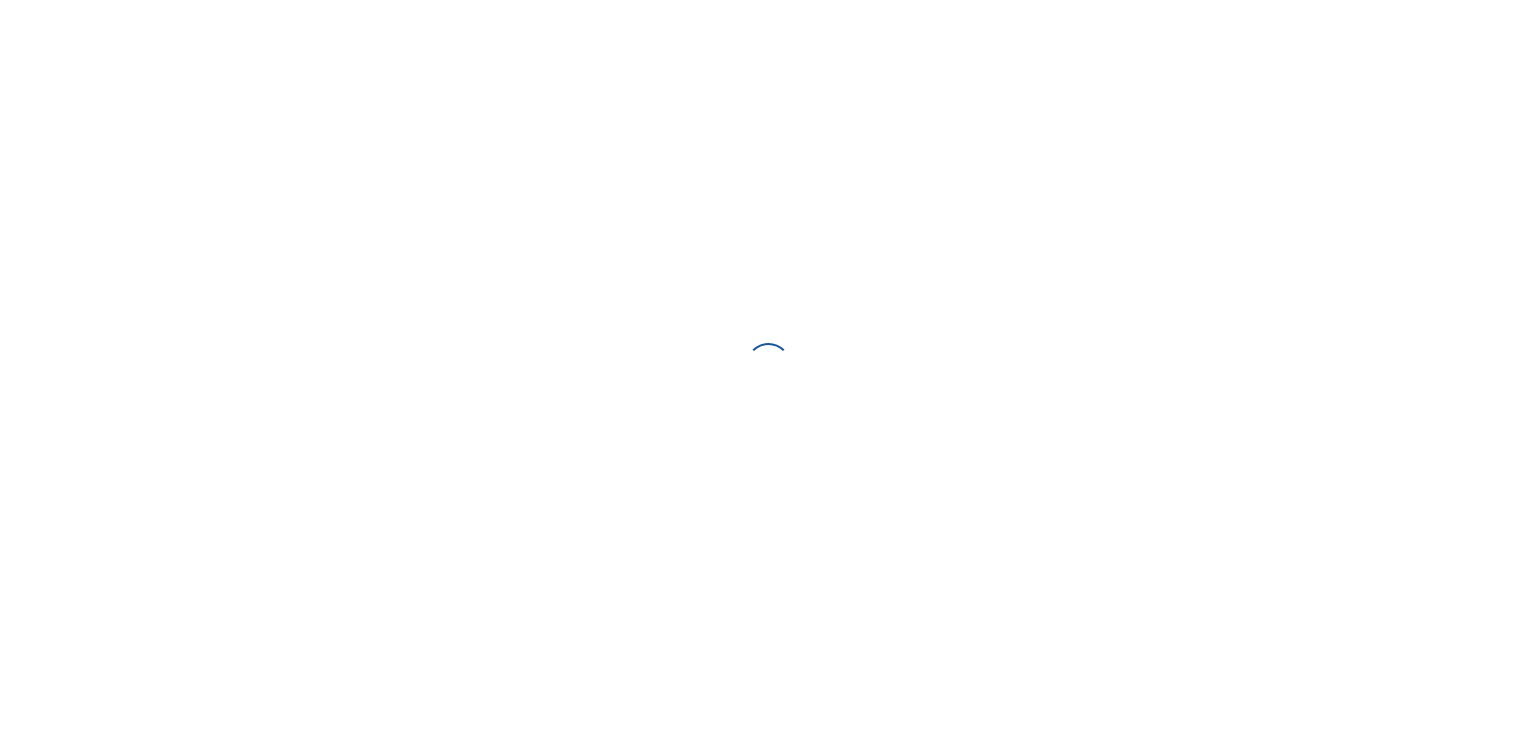 scroll, scrollTop: 0, scrollLeft: 0, axis: both 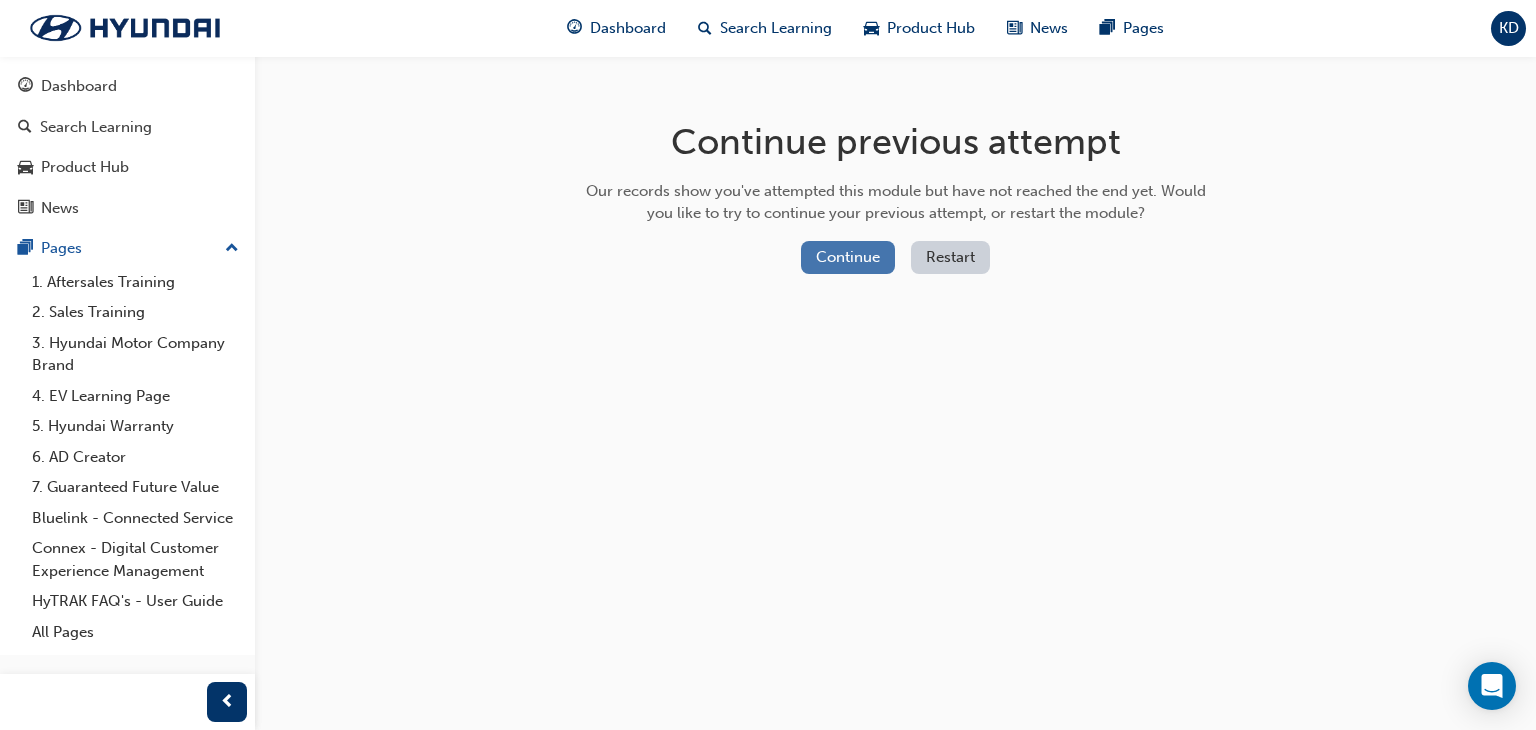 click on "Continue" at bounding box center (848, 257) 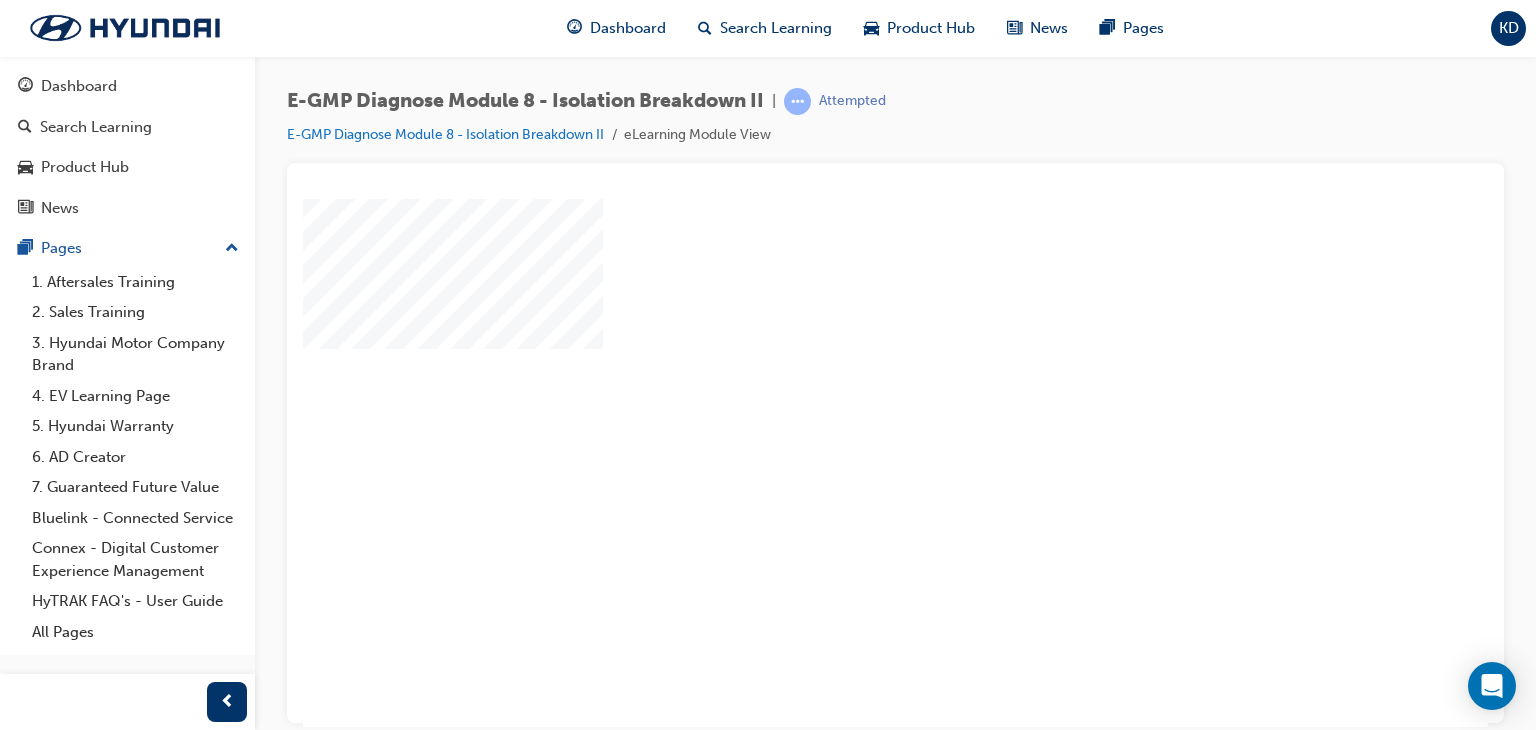 scroll, scrollTop: 0, scrollLeft: 0, axis: both 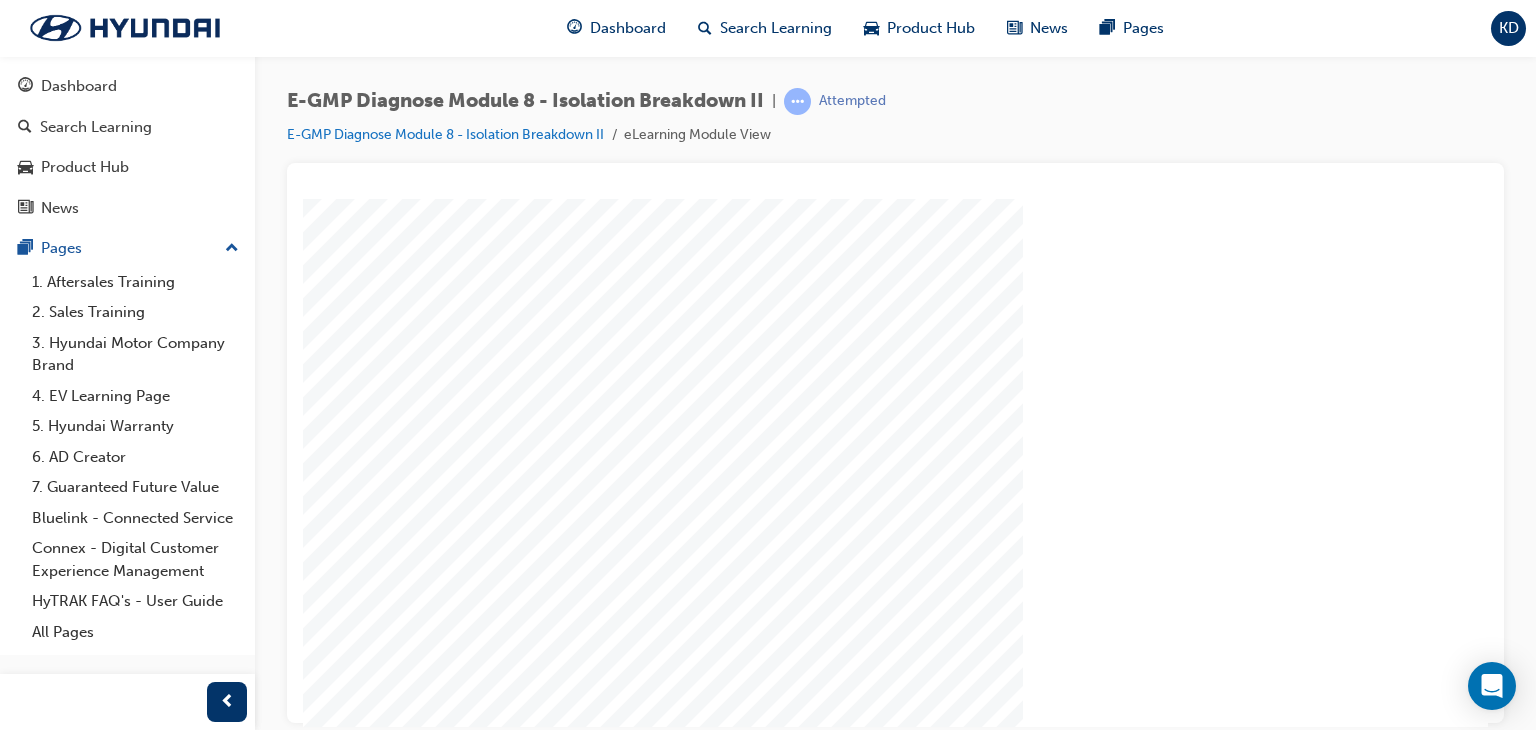 click on "Resume" at bounding box center [341, 840] 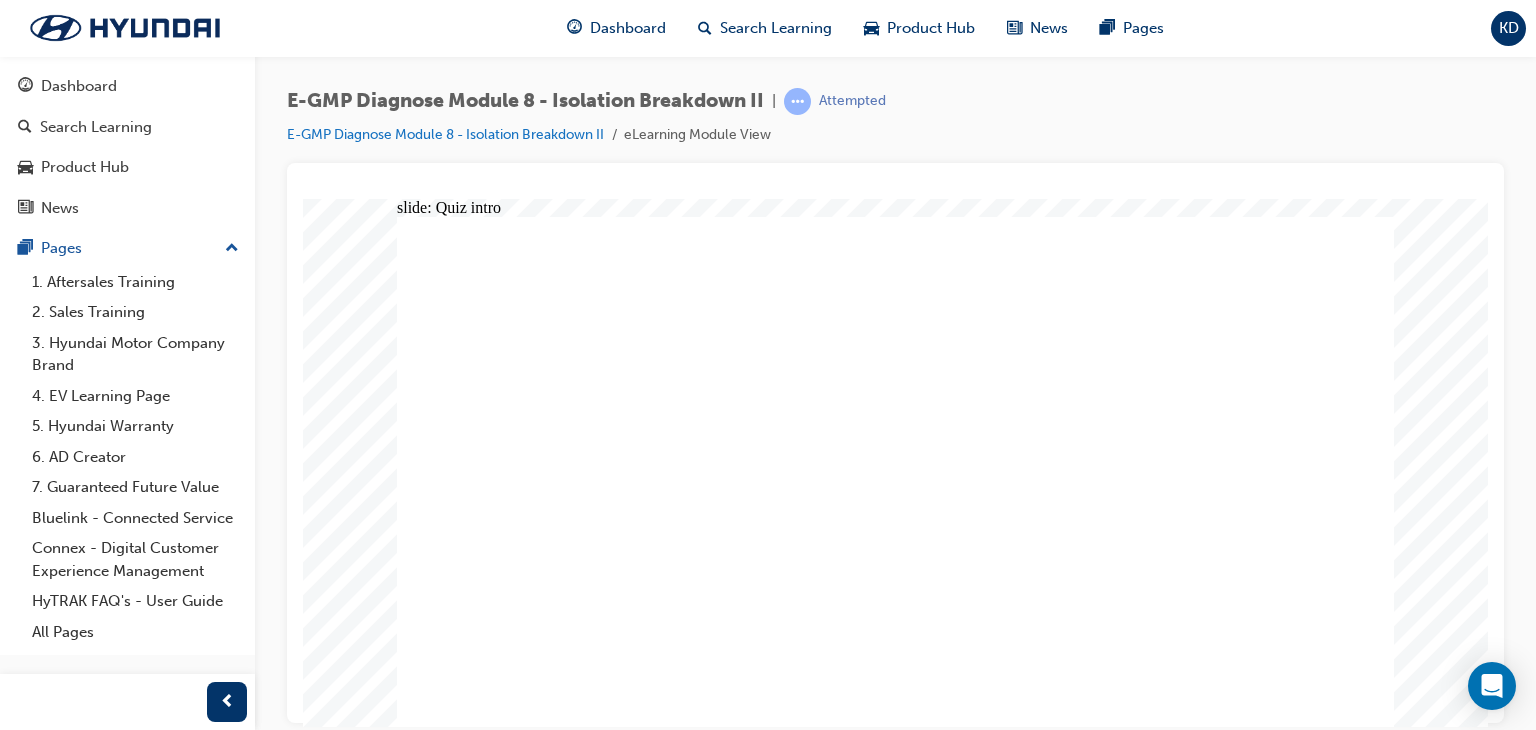 click 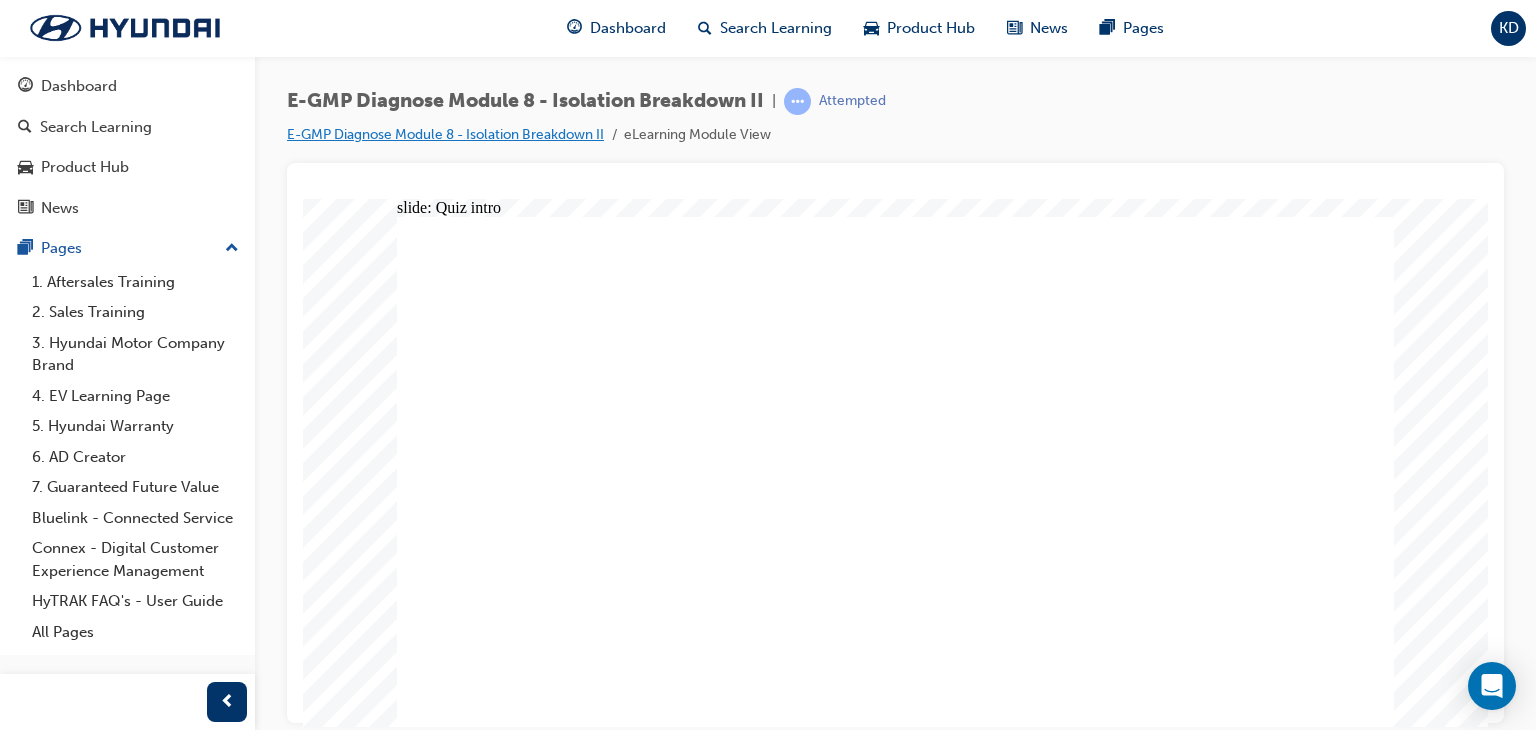 click on "E-GMP Diagnose Module 8 - Isolation Breakdown II" at bounding box center [445, 134] 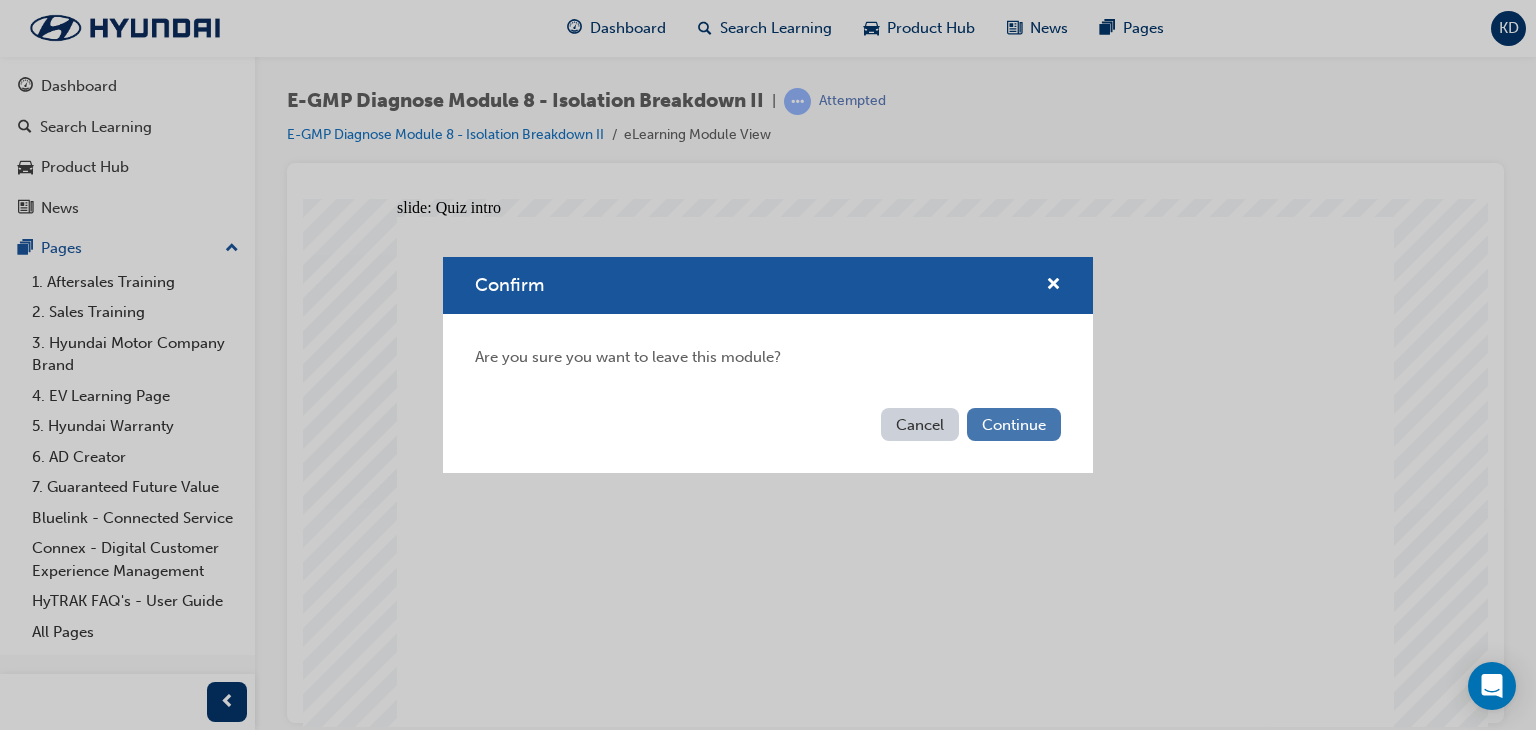 click on "Continue" at bounding box center [1014, 424] 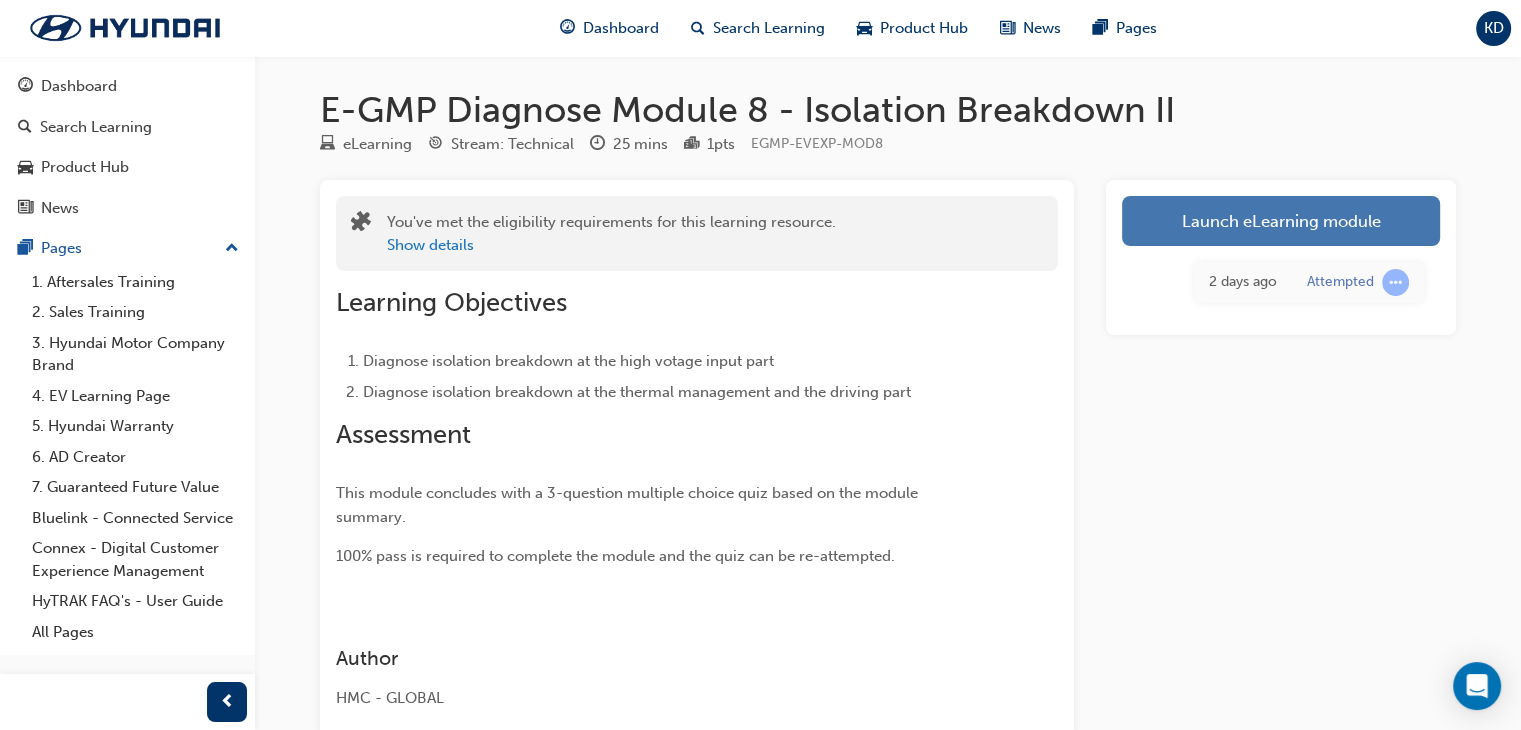click on "Launch eLearning module" at bounding box center [1281, 221] 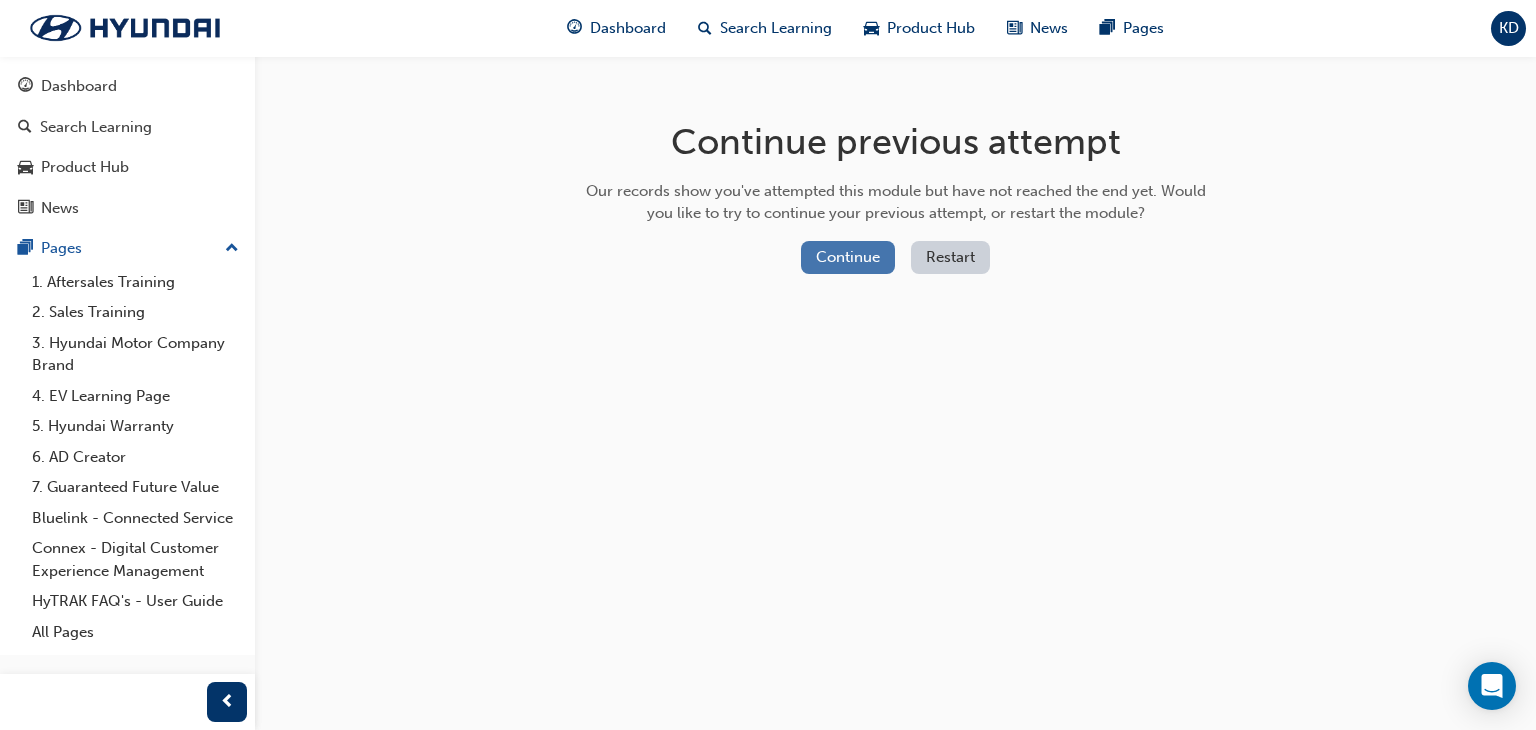 click on "Continue" at bounding box center [848, 257] 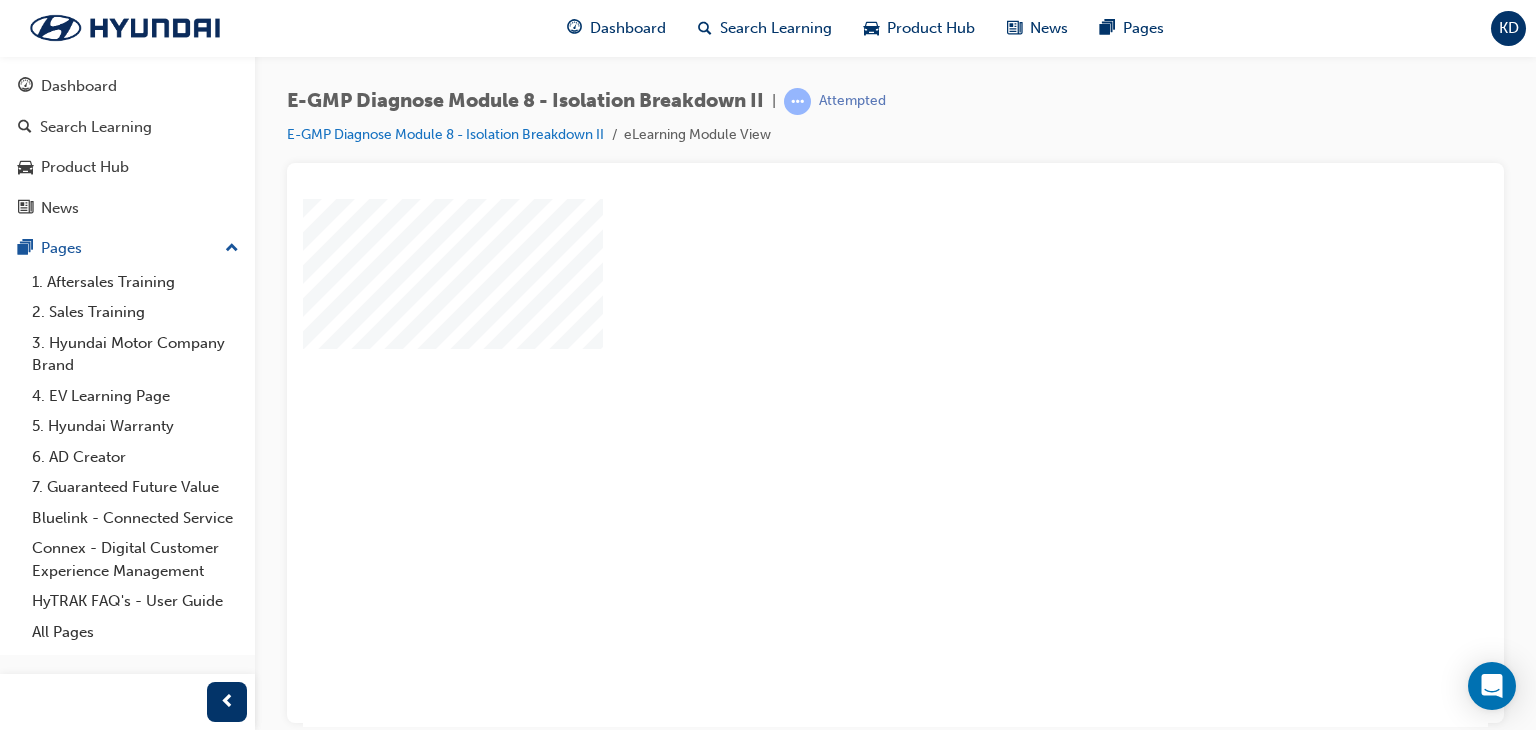 scroll, scrollTop: 0, scrollLeft: 0, axis: both 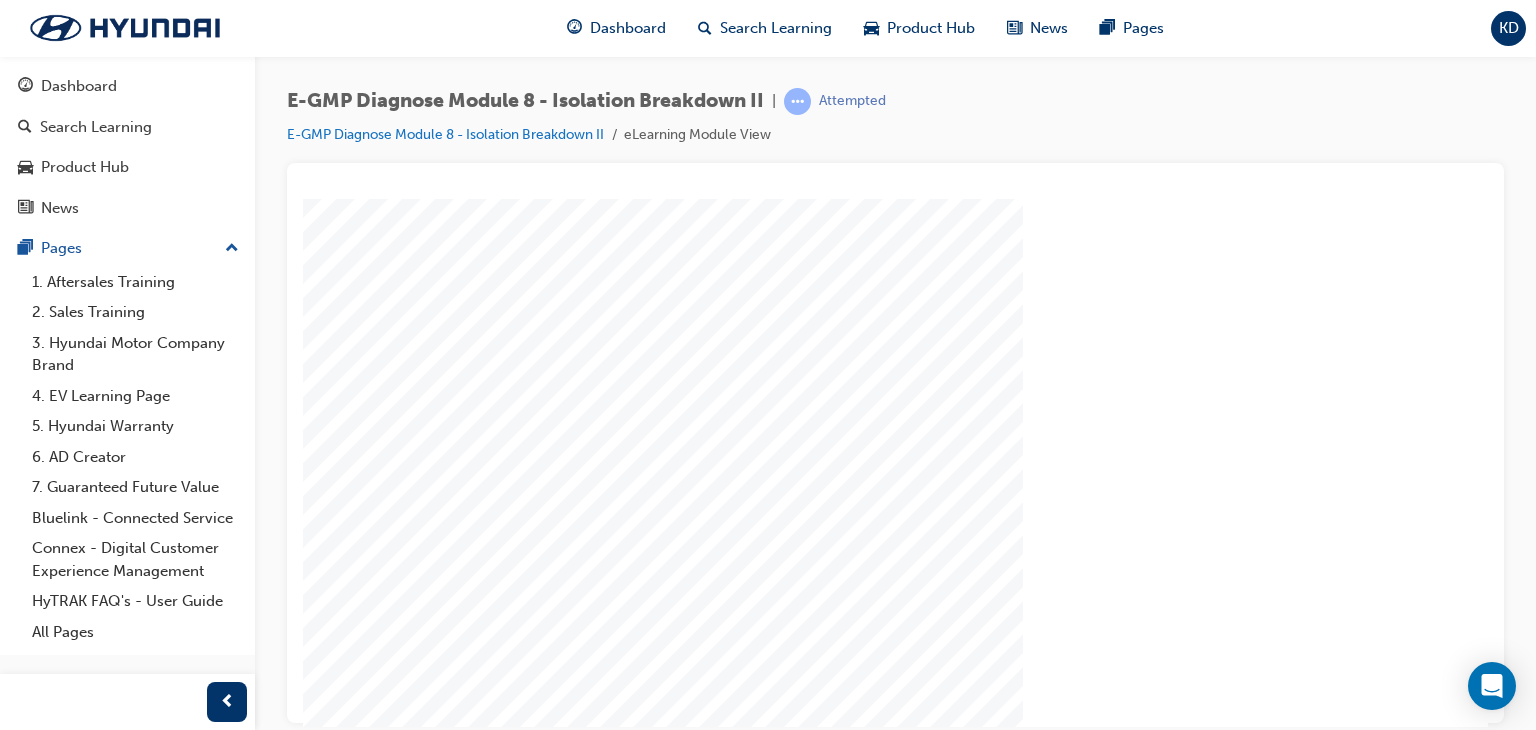 click on "Resume" at bounding box center [341, 840] 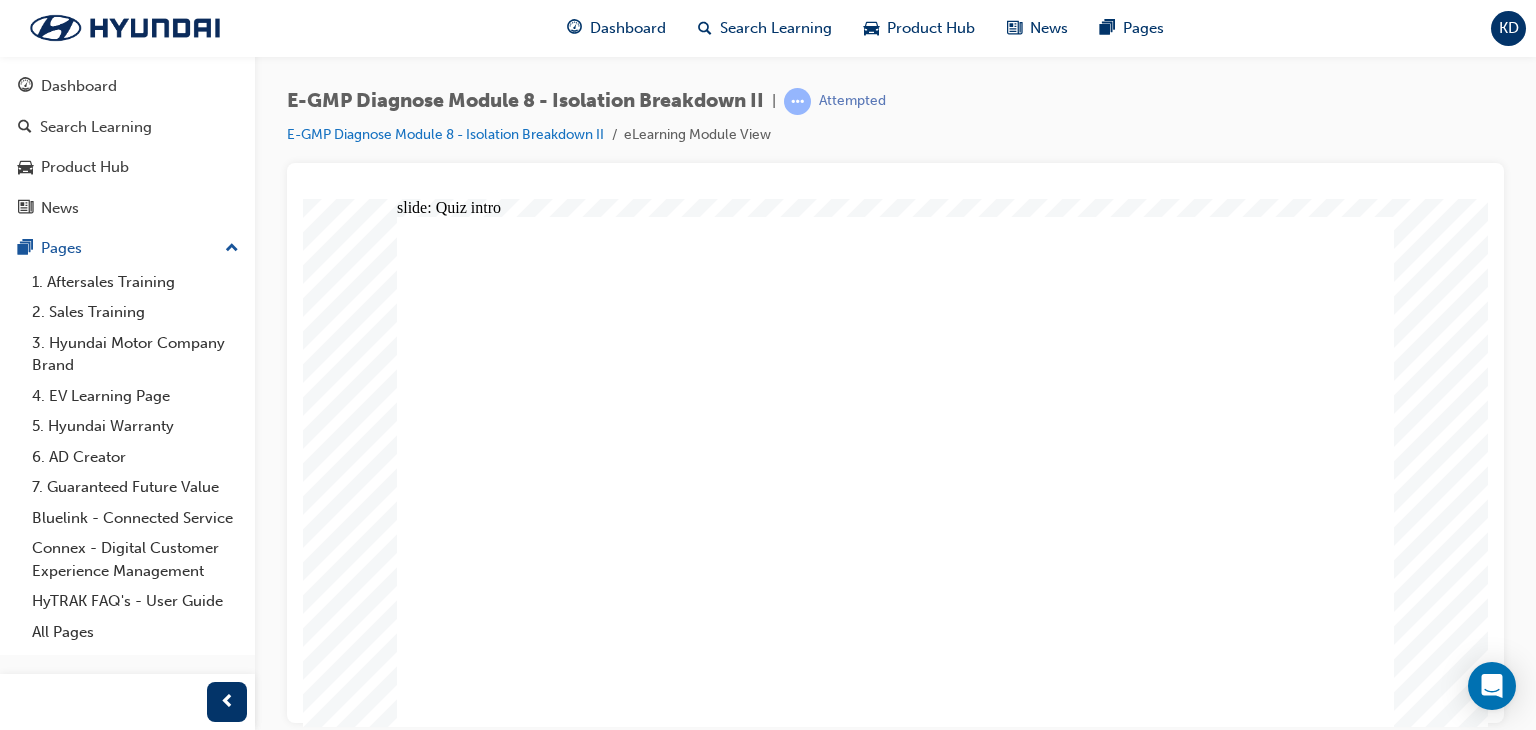 click 